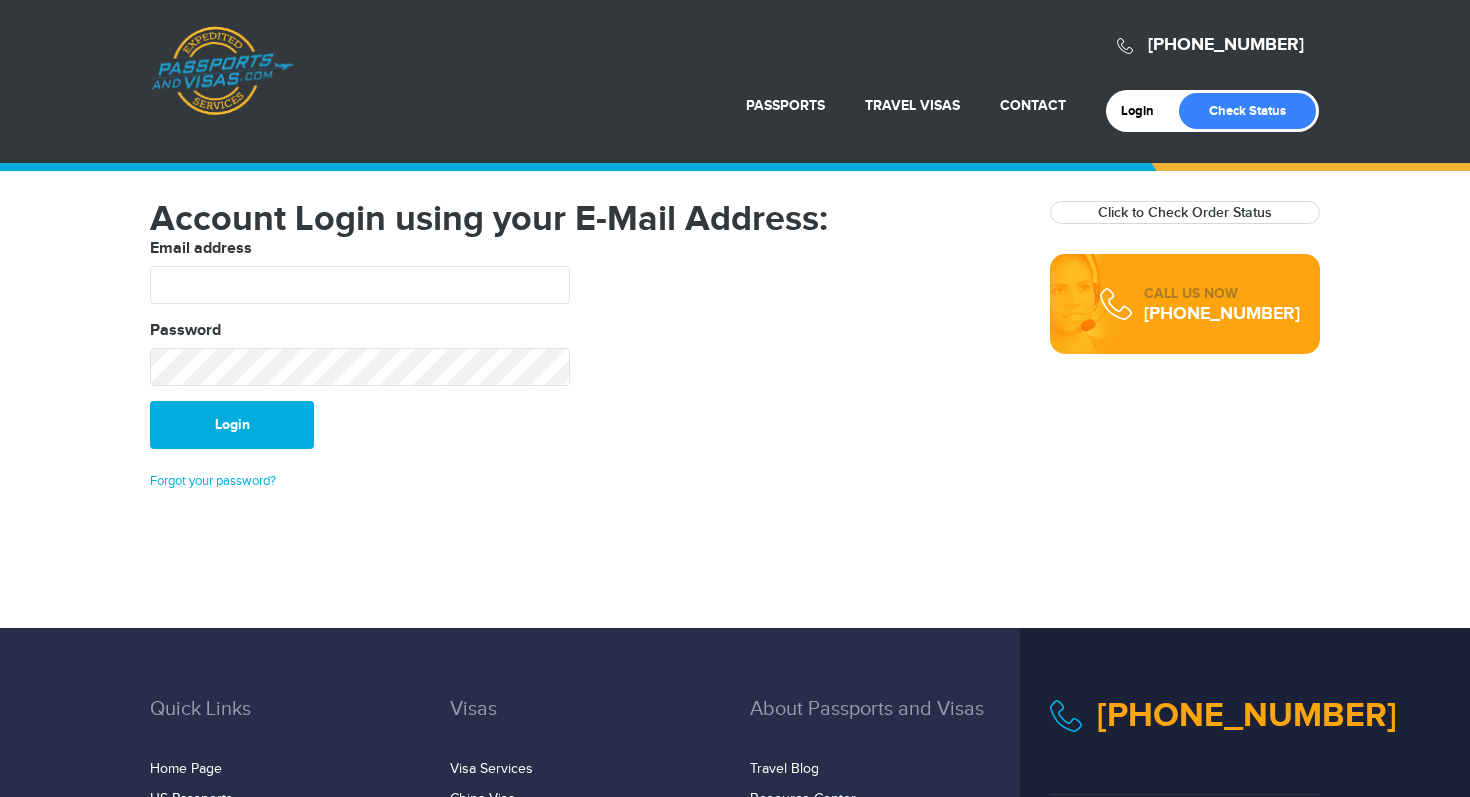 scroll, scrollTop: 0, scrollLeft: 0, axis: both 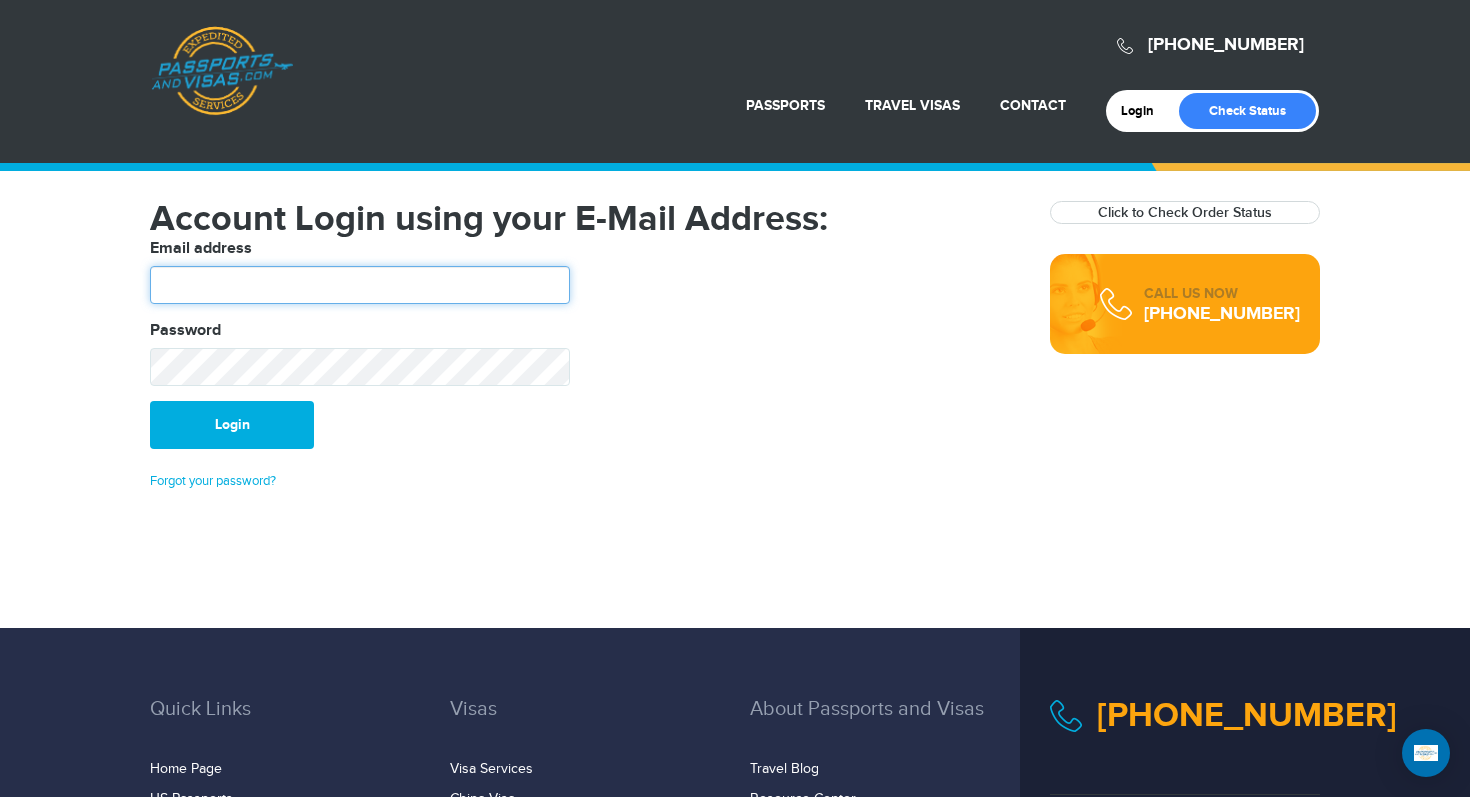 click at bounding box center [360, 285] 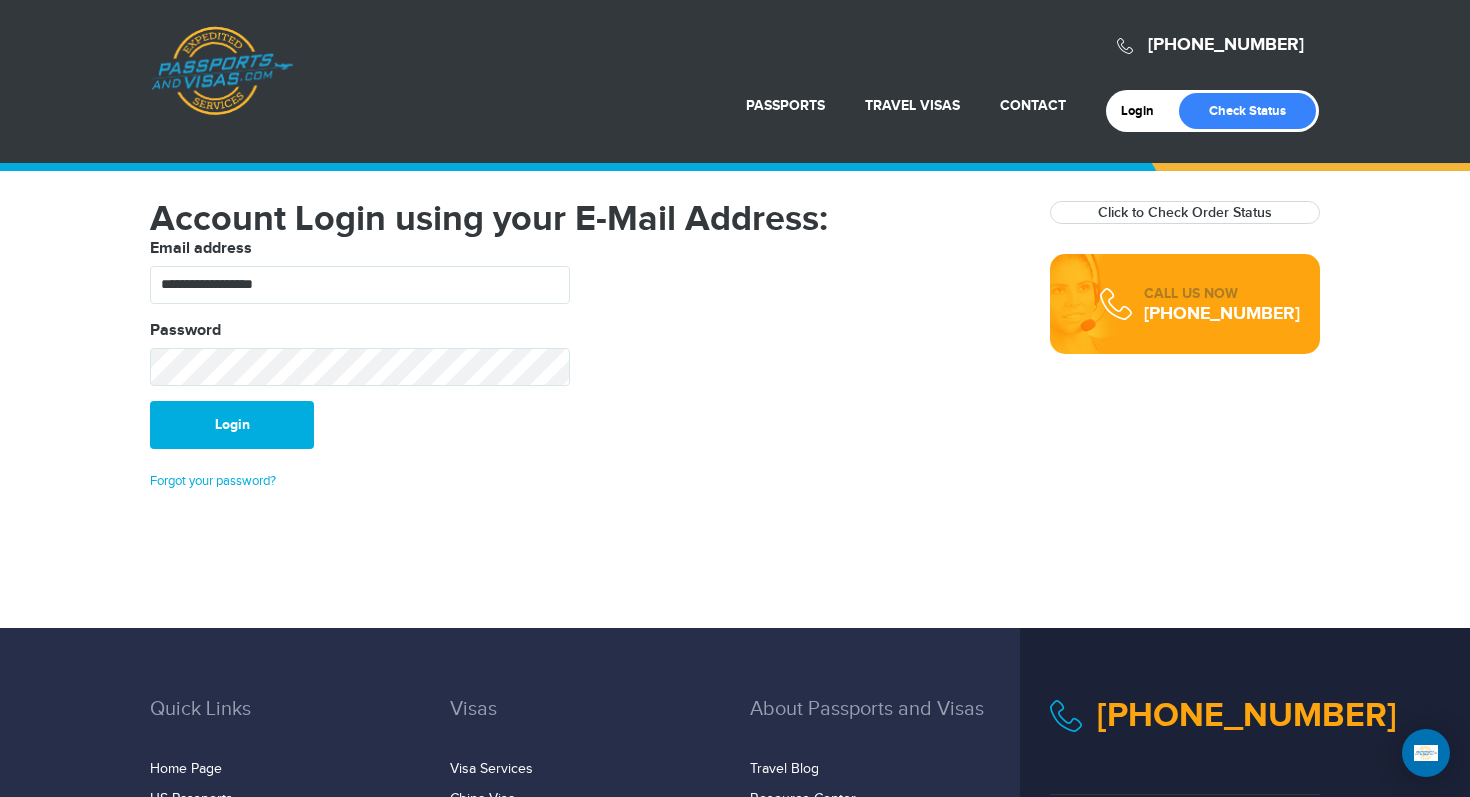 click on "Password" at bounding box center (360, 352) 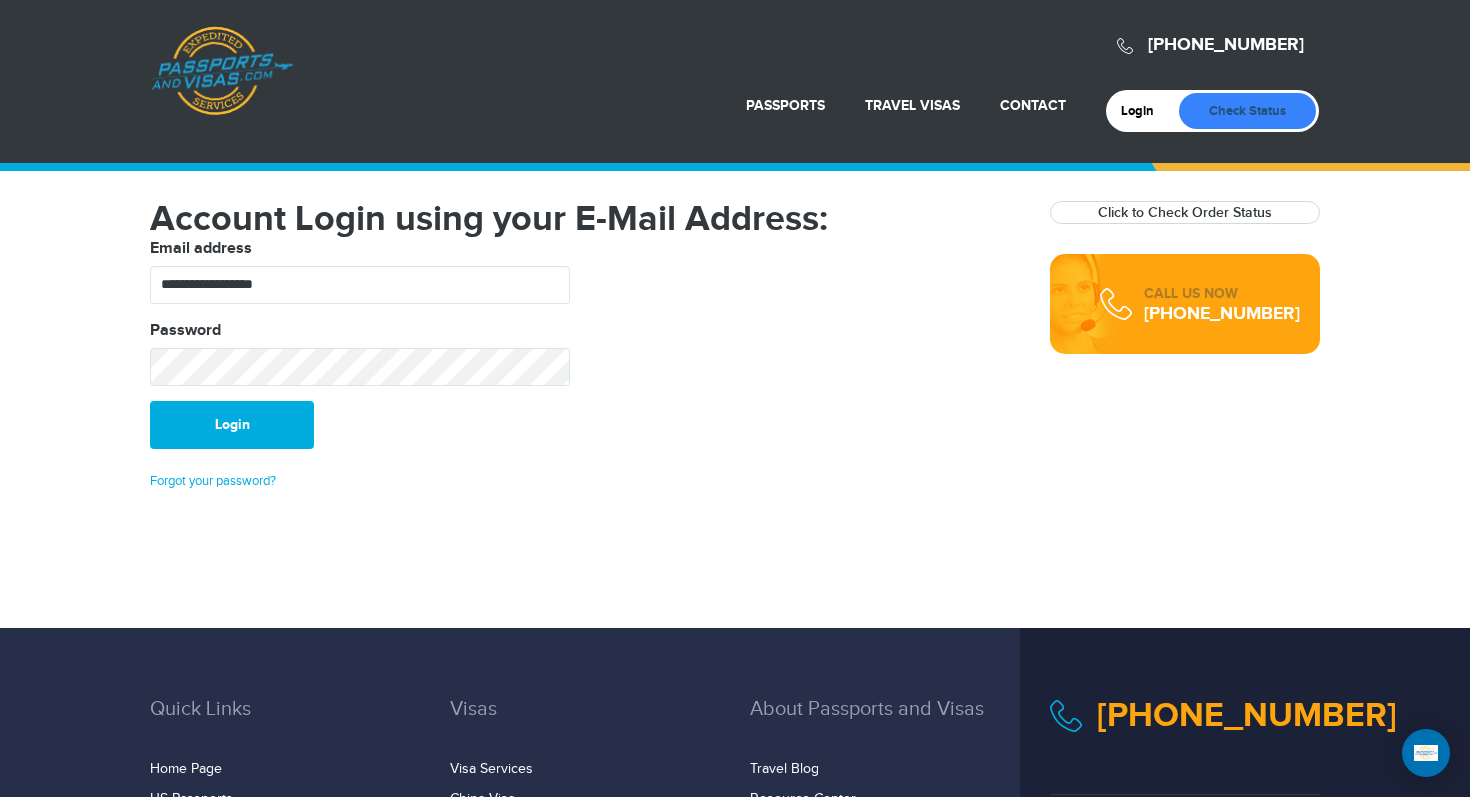 click on "Check Status" at bounding box center [1247, 111] 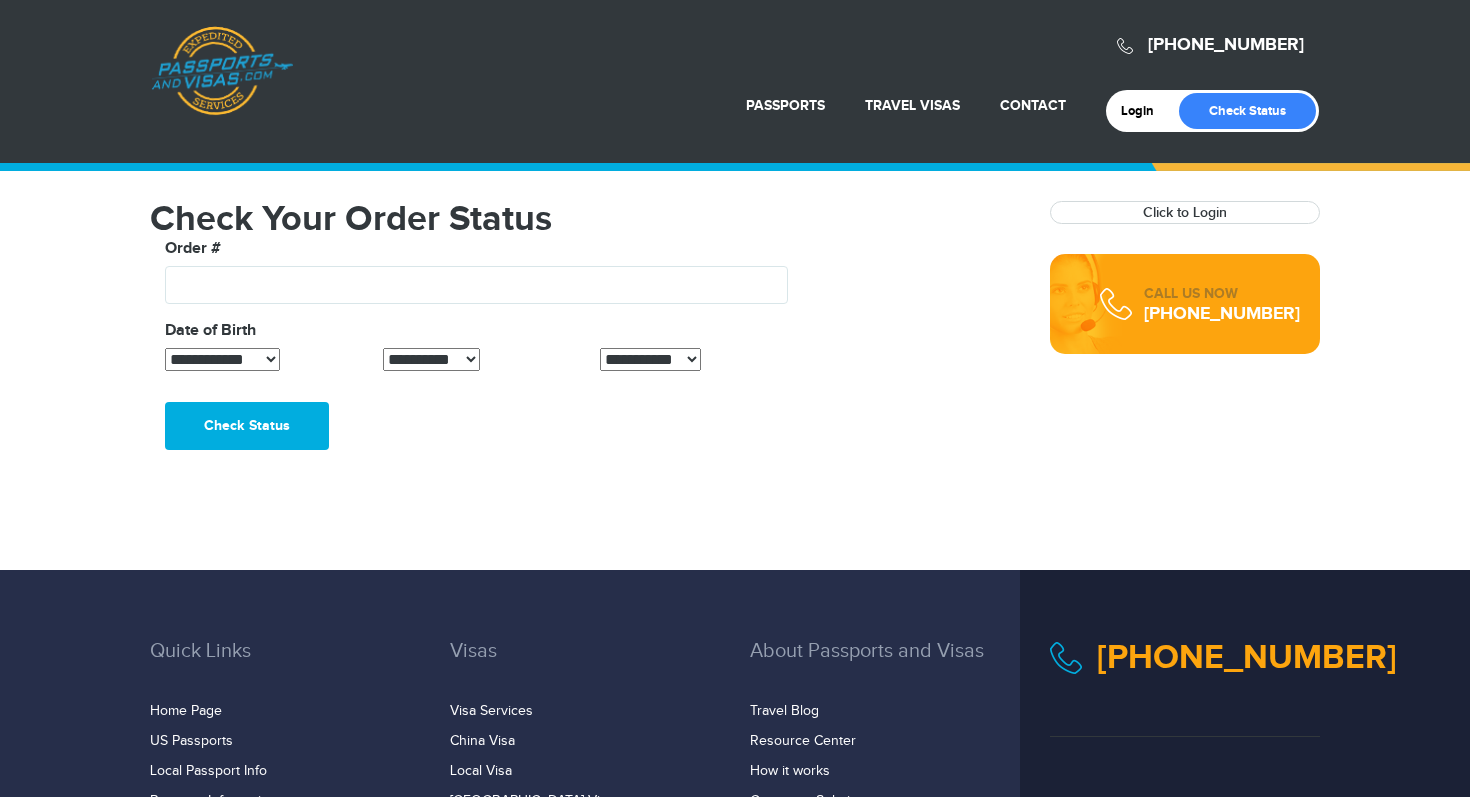 scroll, scrollTop: 0, scrollLeft: 0, axis: both 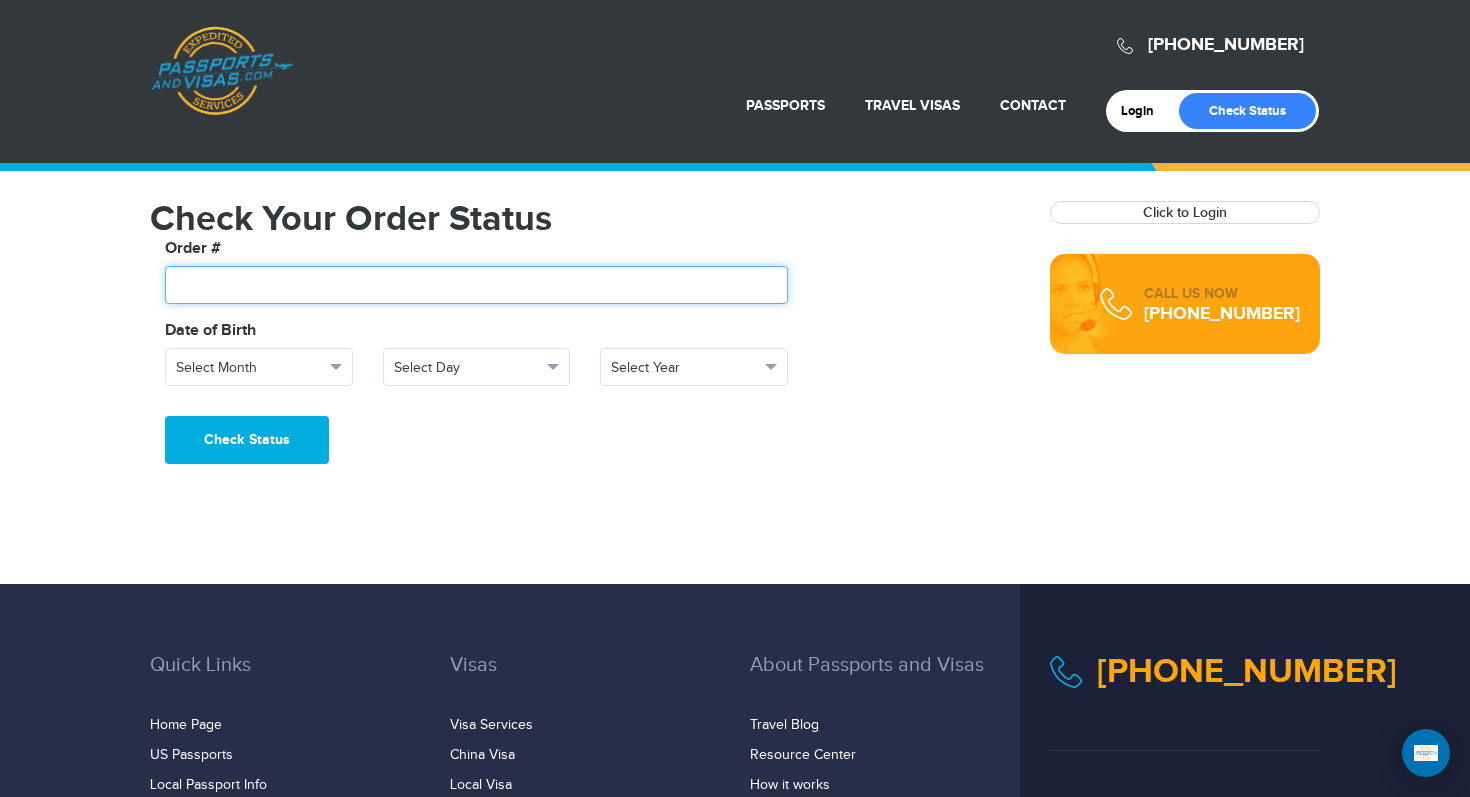 click at bounding box center (476, 285) 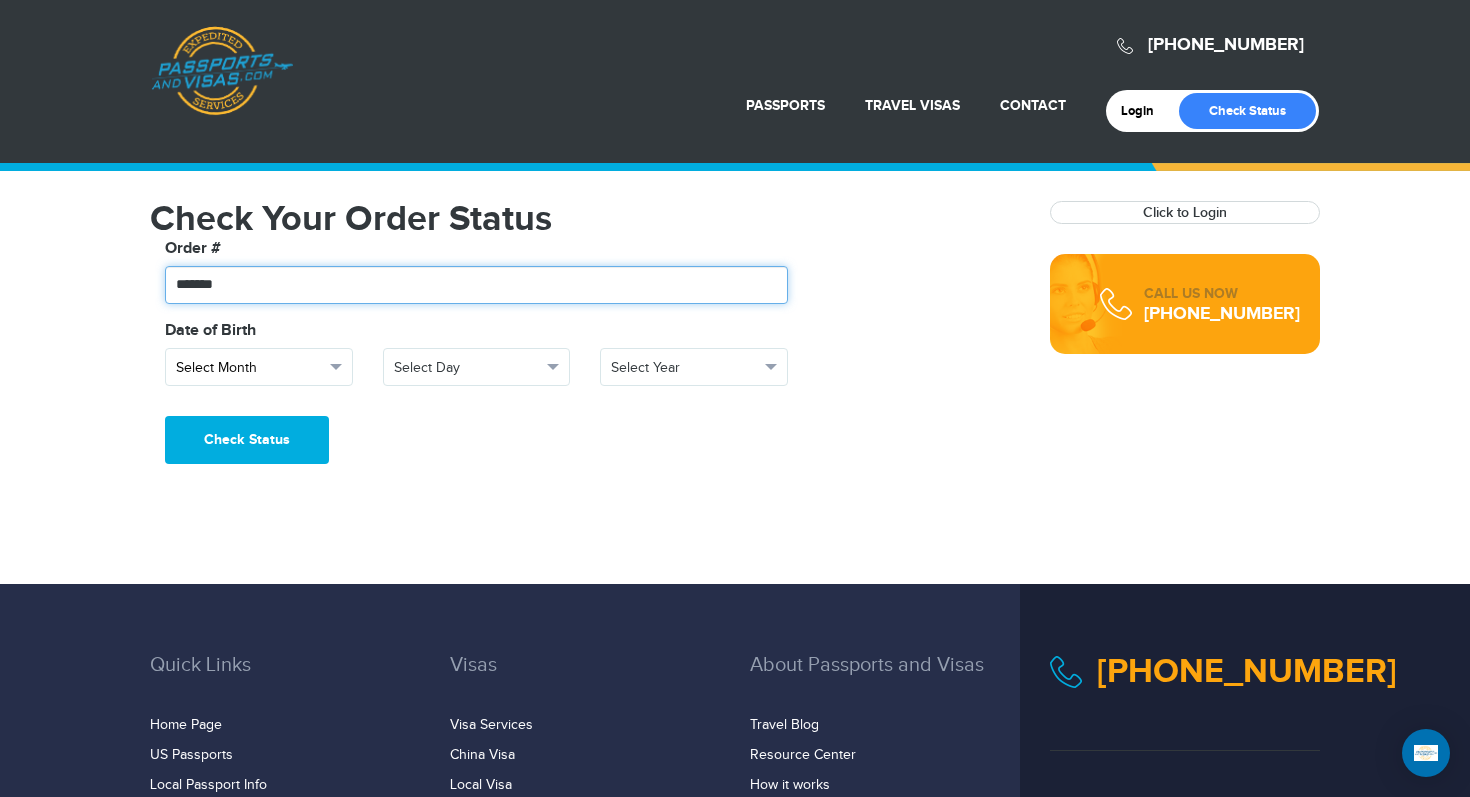 type on "*******" 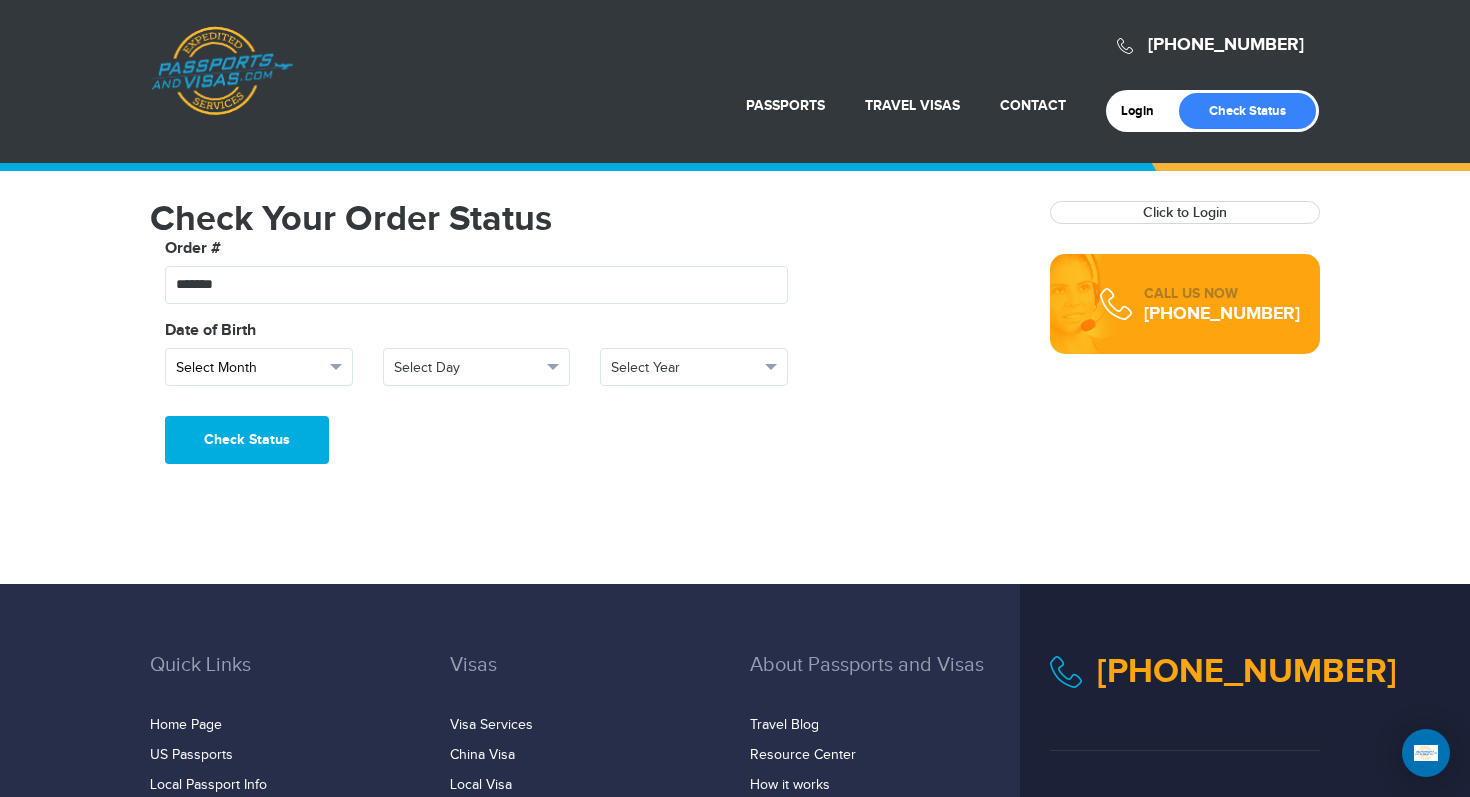 click on "Select Month" at bounding box center (250, 368) 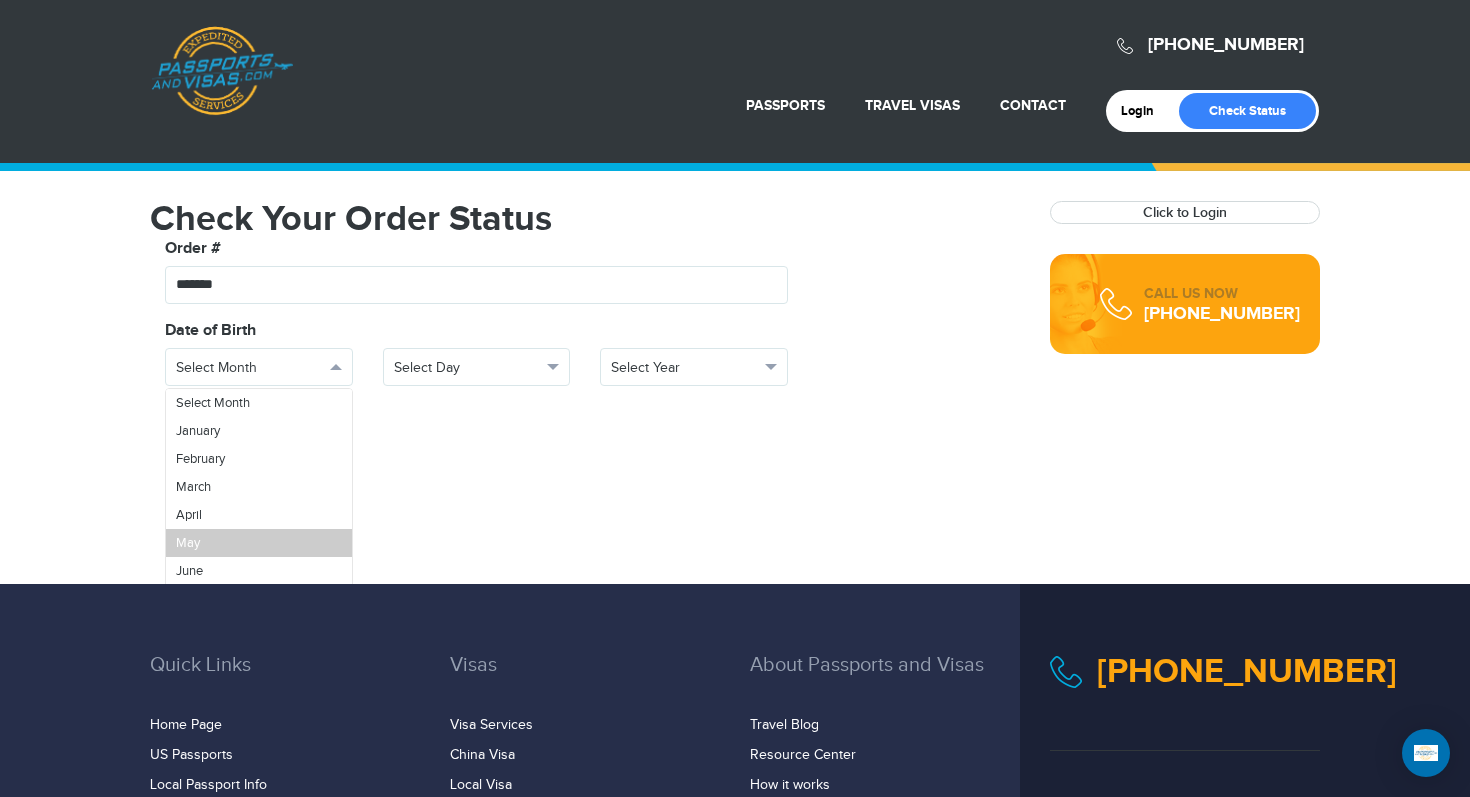 click on "May" at bounding box center (259, 543) 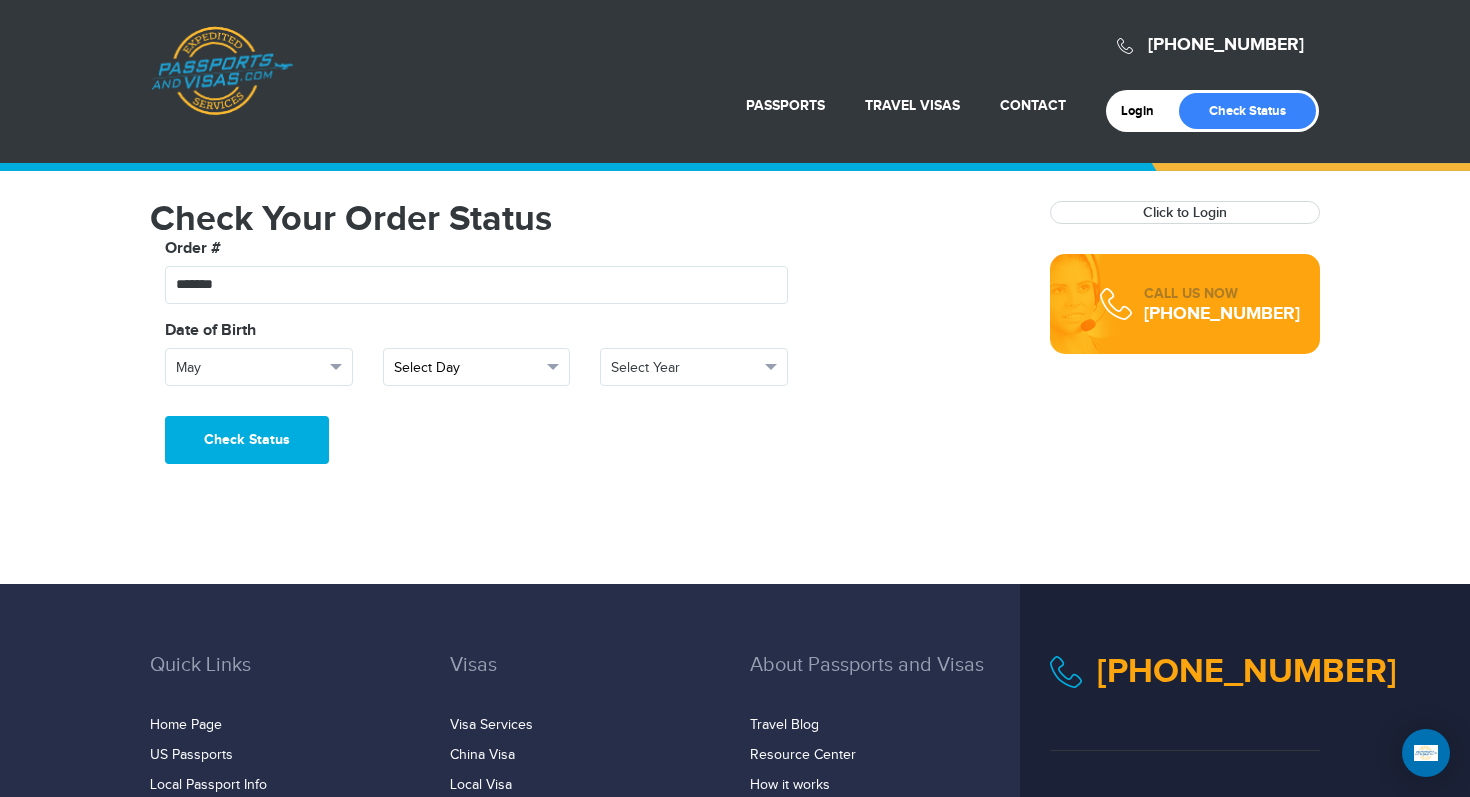 click on "Select Day" at bounding box center [468, 368] 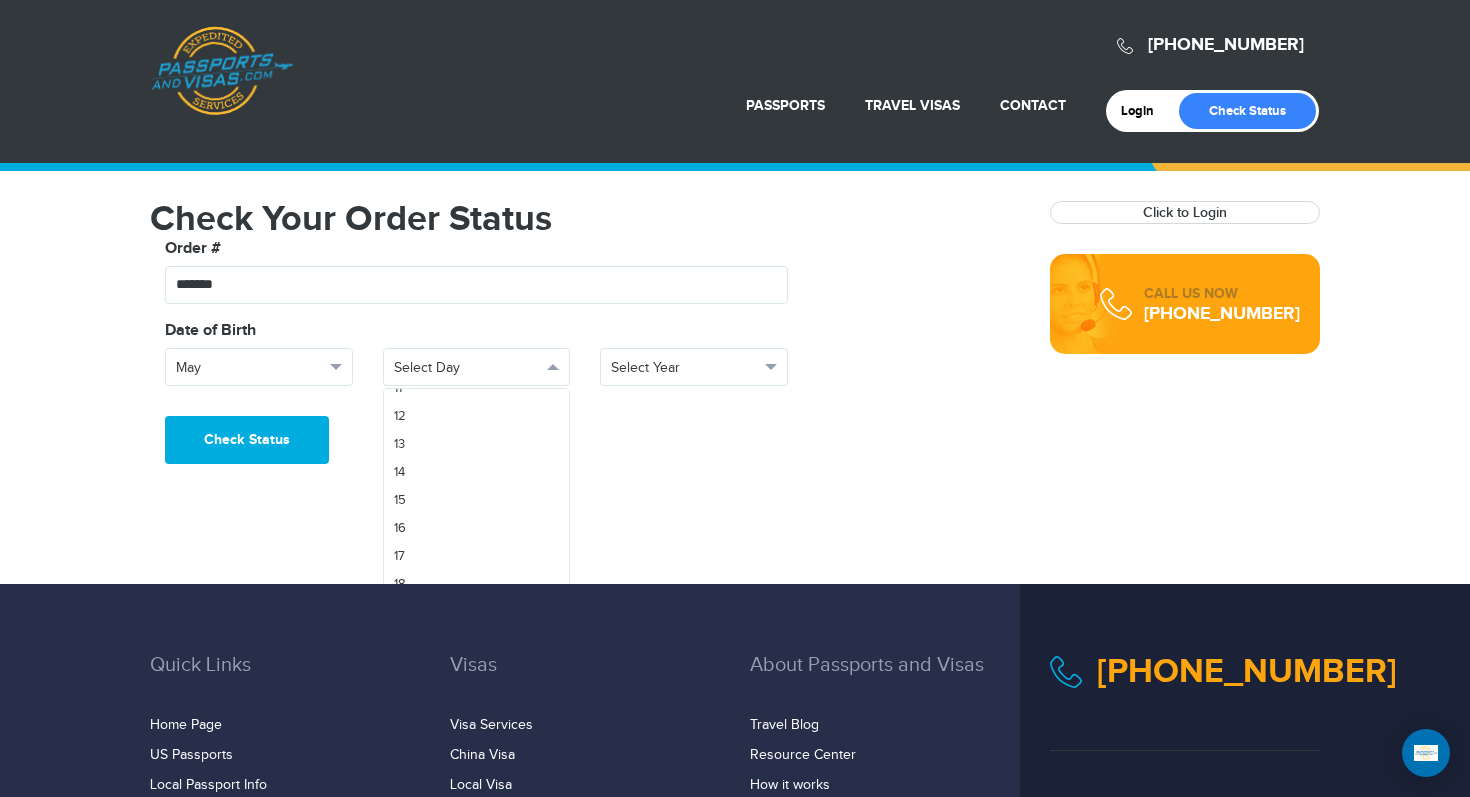 scroll, scrollTop: 361, scrollLeft: 0, axis: vertical 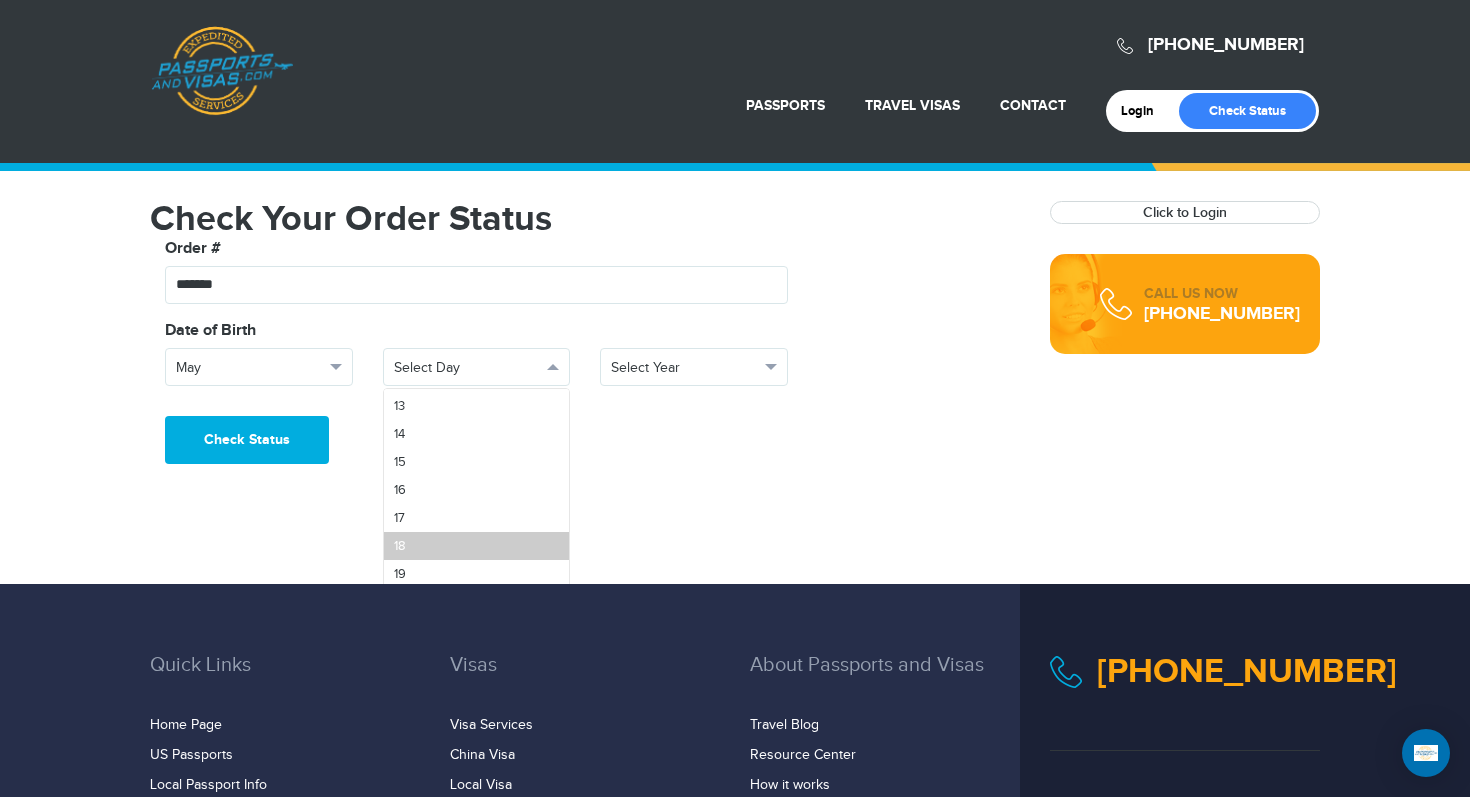 click on "18" at bounding box center [477, 546] 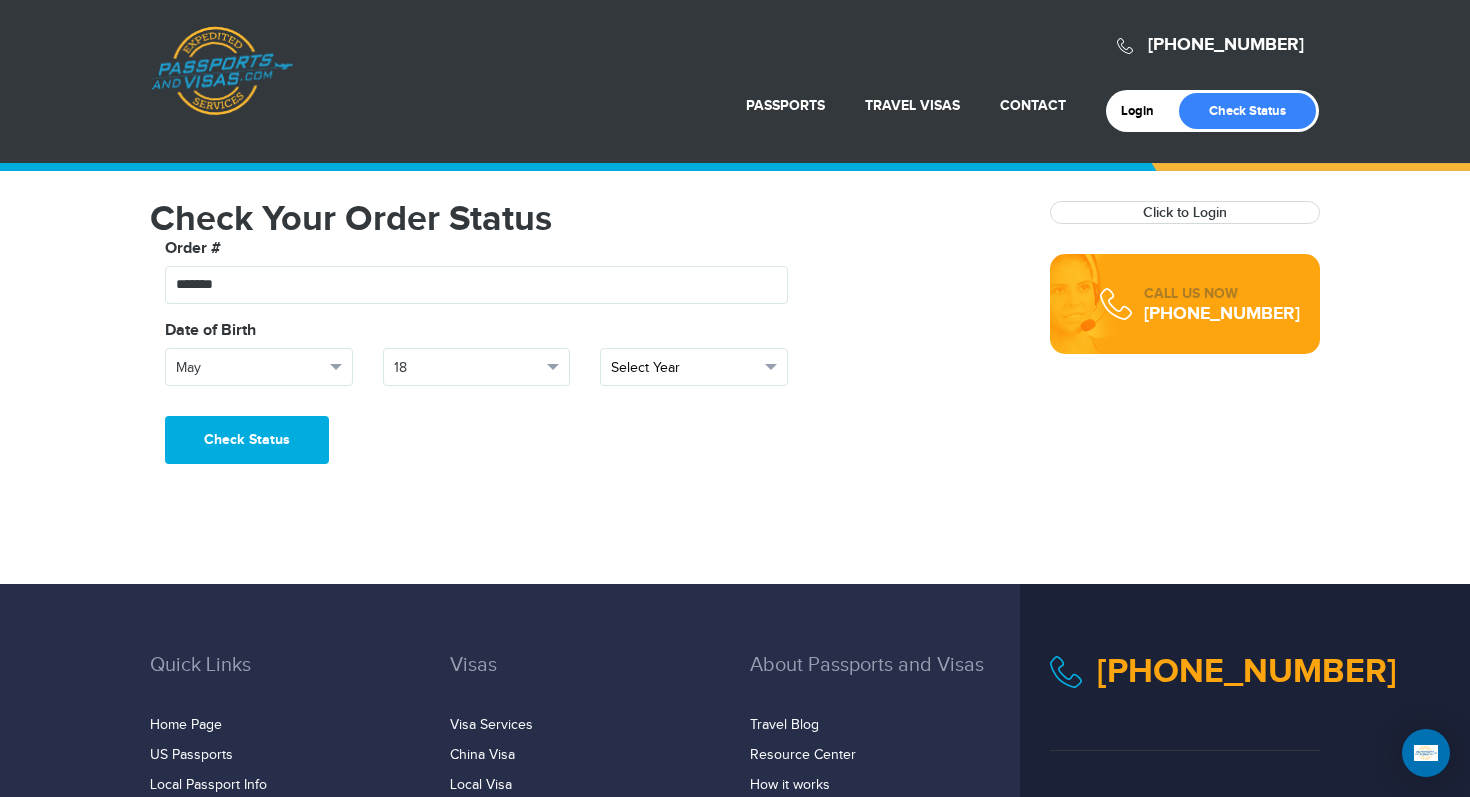 click on "Select Year" at bounding box center (685, 368) 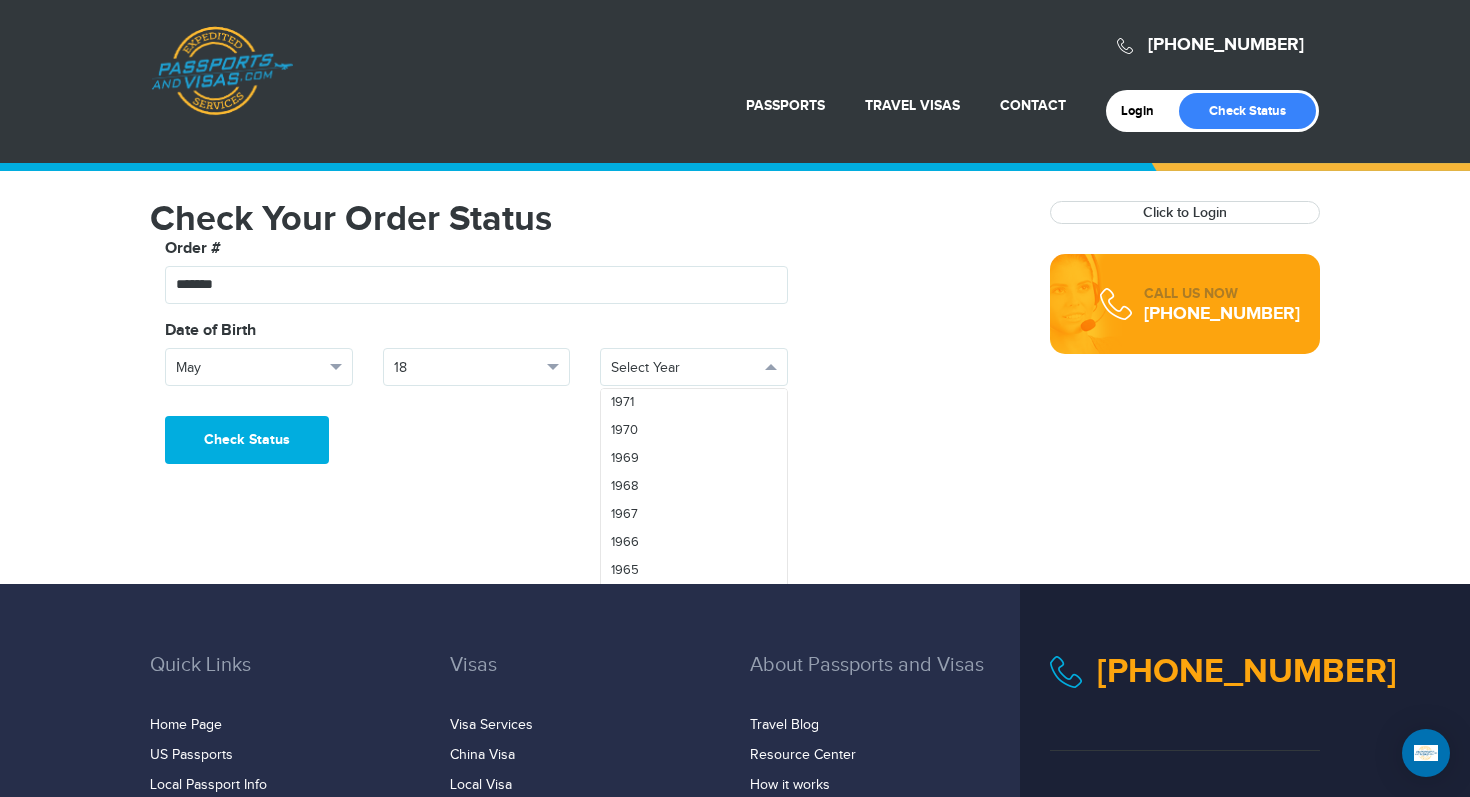 scroll, scrollTop: 1553, scrollLeft: 0, axis: vertical 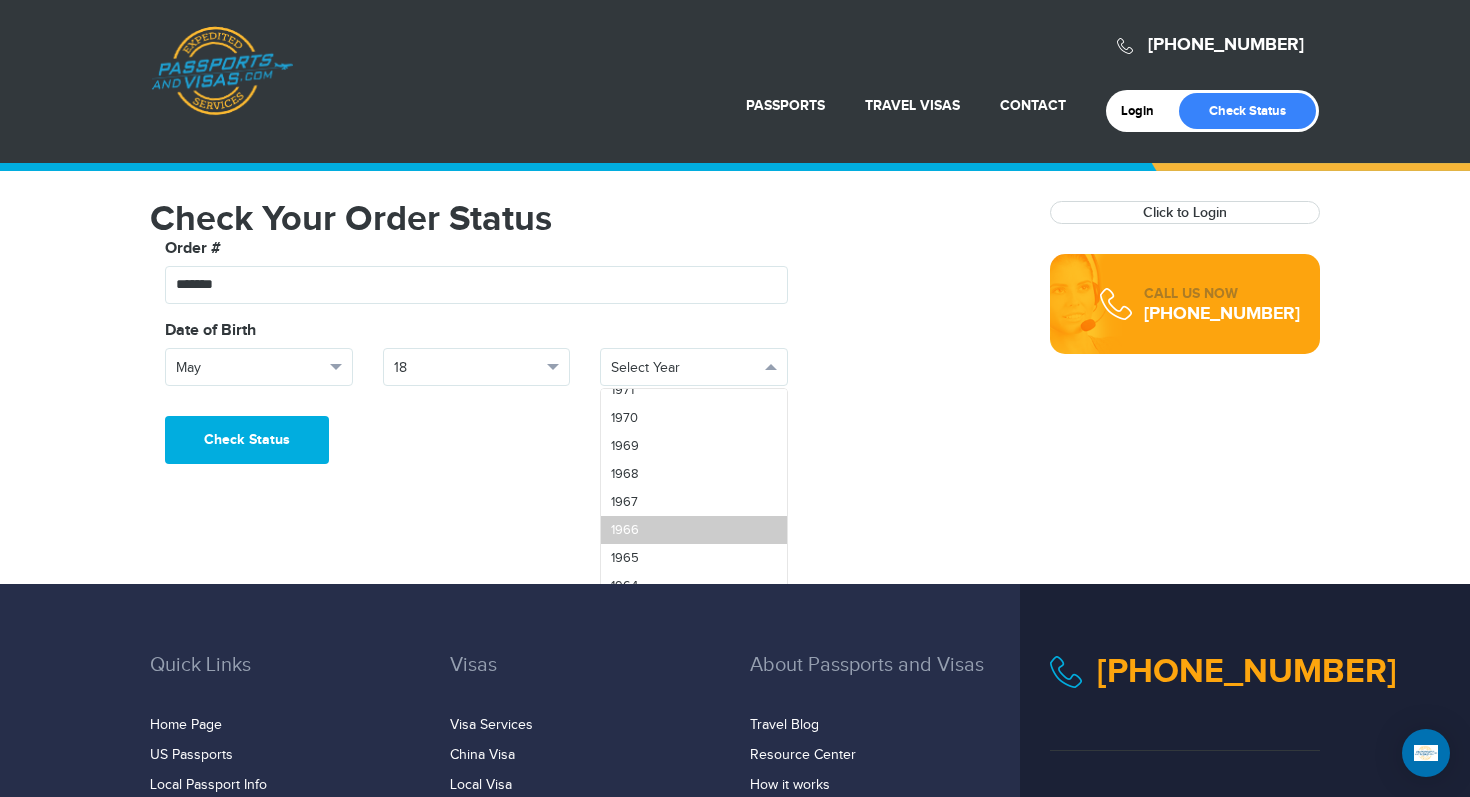 click on "1966" at bounding box center (694, 530) 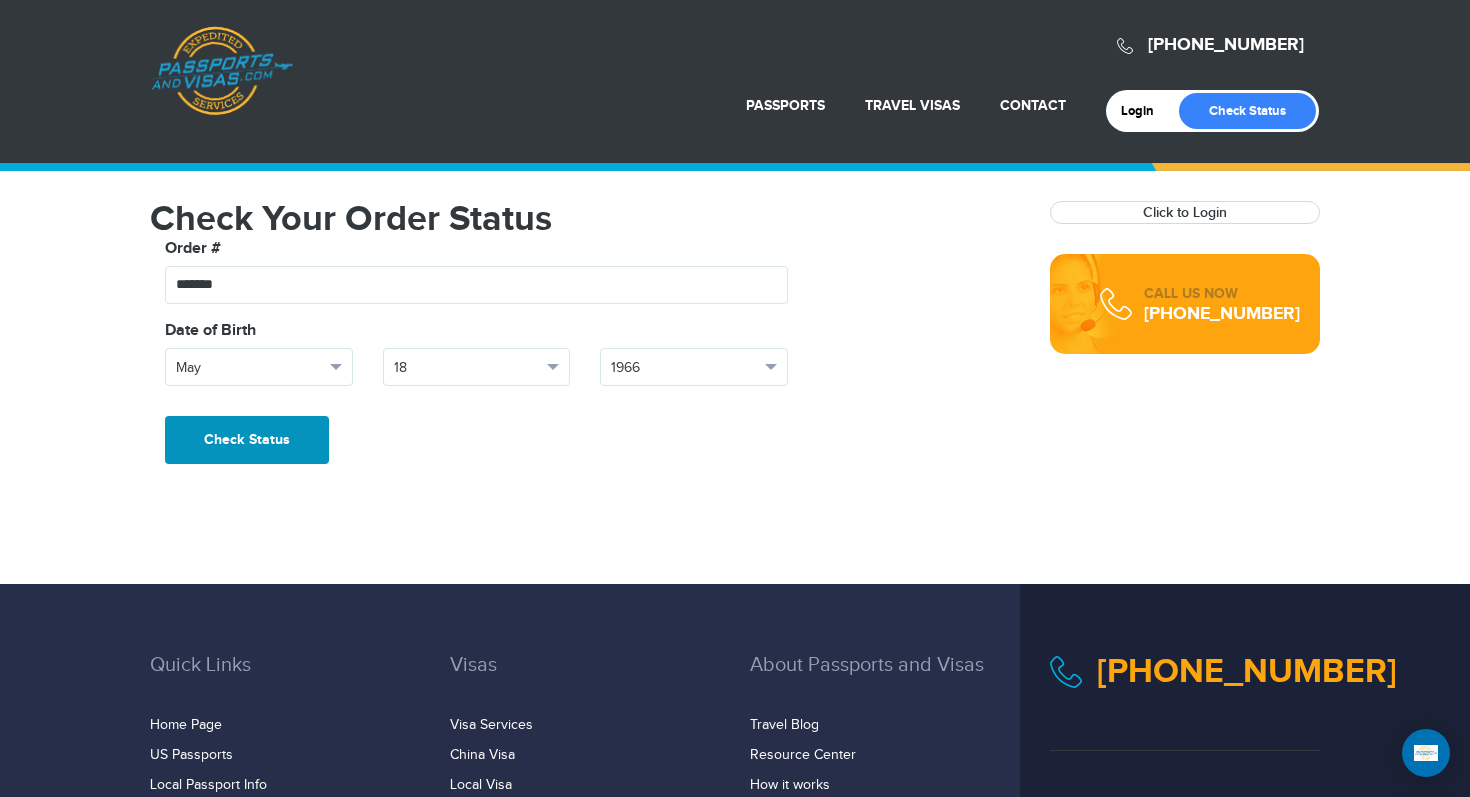 click on "Check Status" at bounding box center (247, 440) 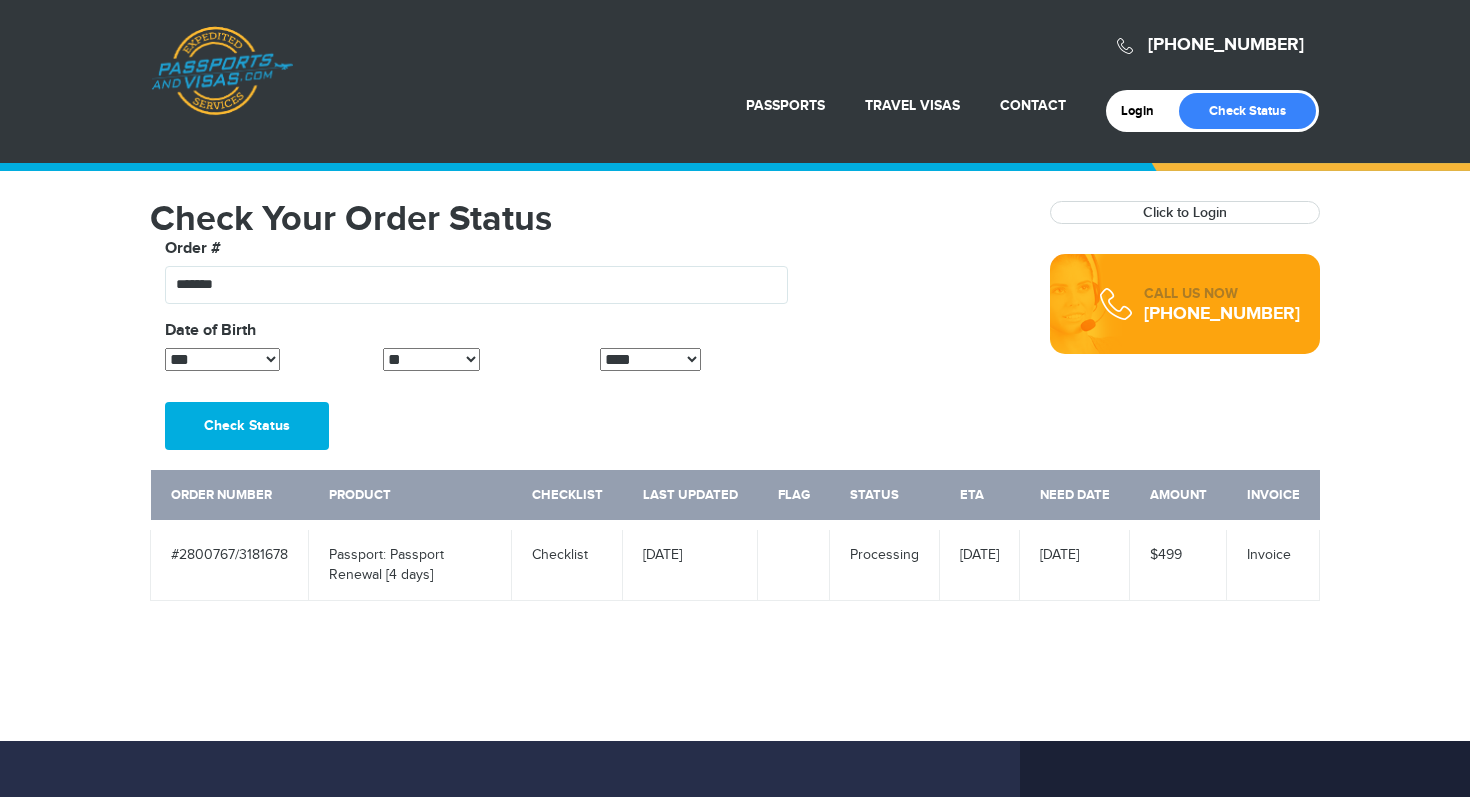 scroll, scrollTop: 0, scrollLeft: 0, axis: both 